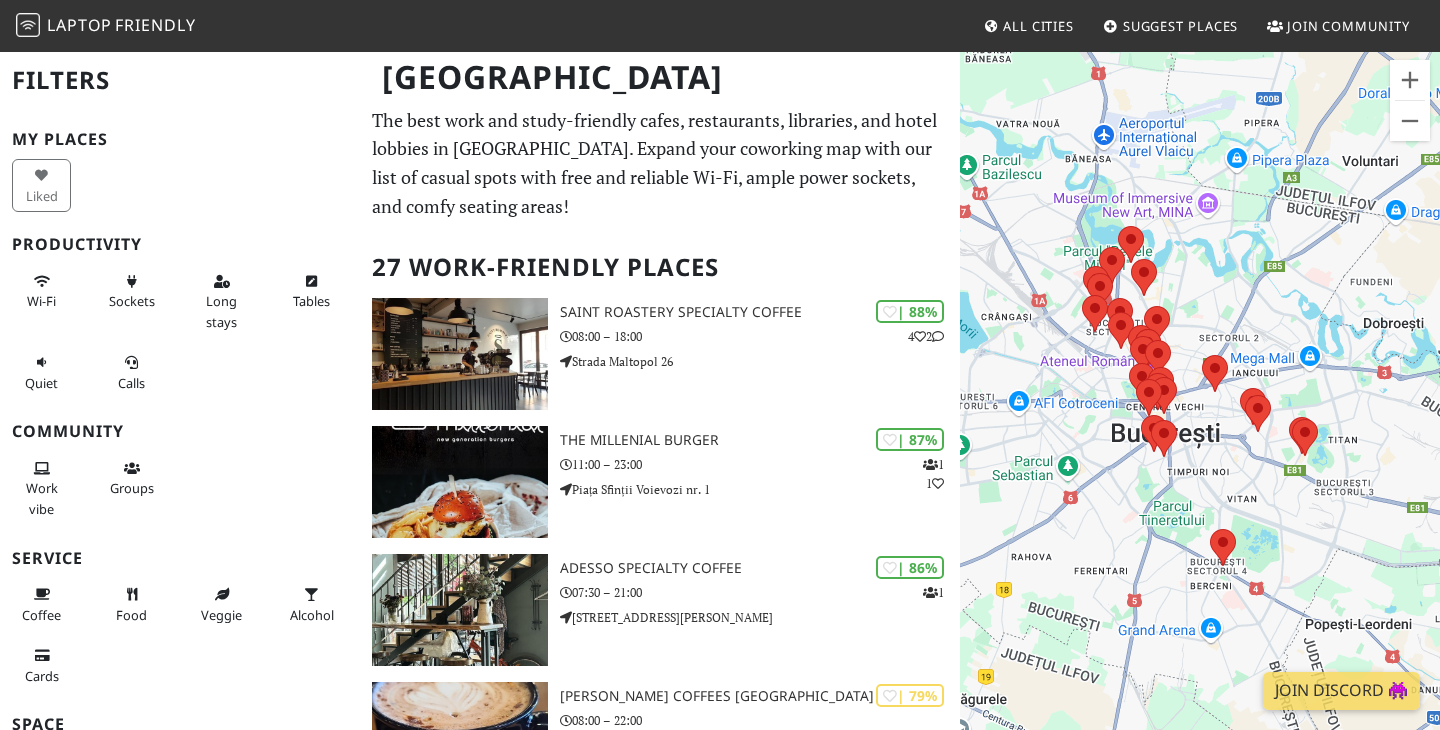 scroll, scrollTop: 0, scrollLeft: 0, axis: both 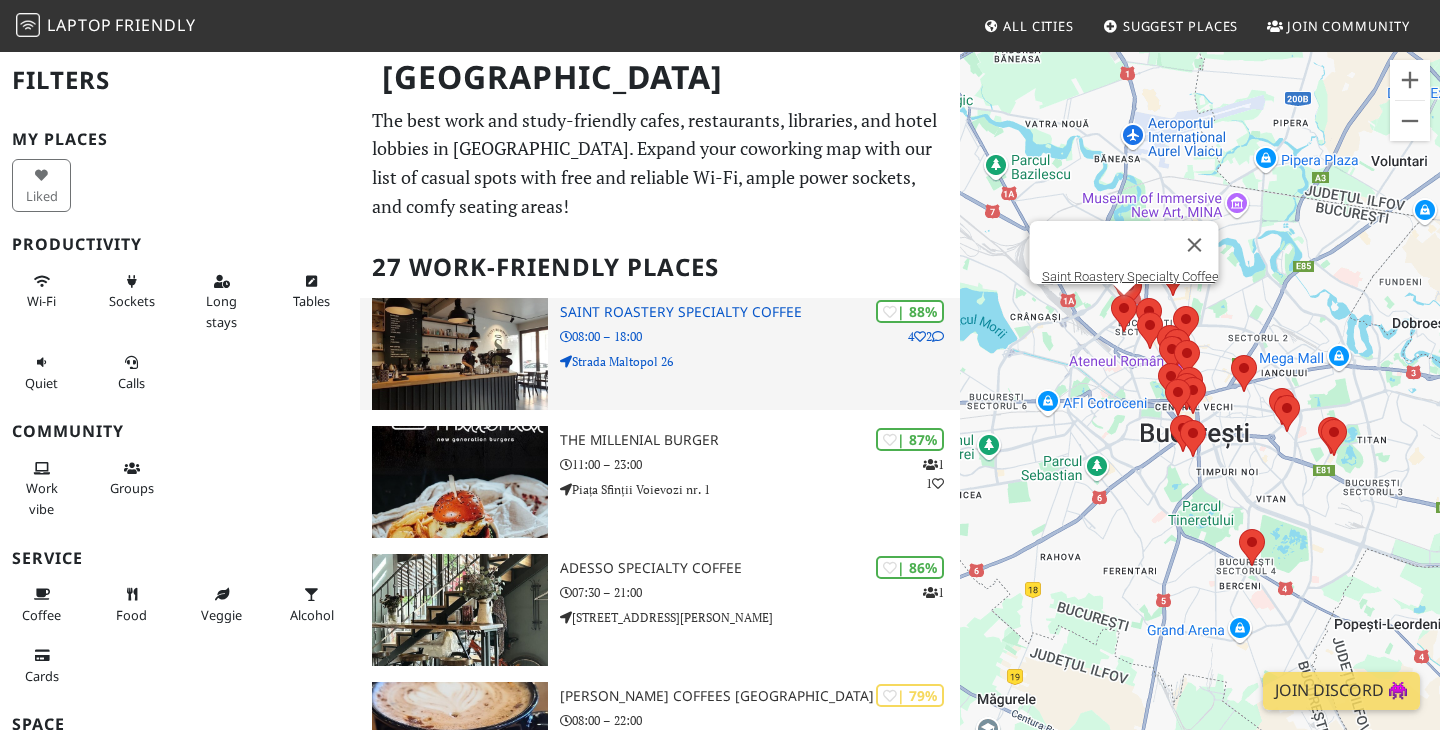 click at bounding box center [460, 354] 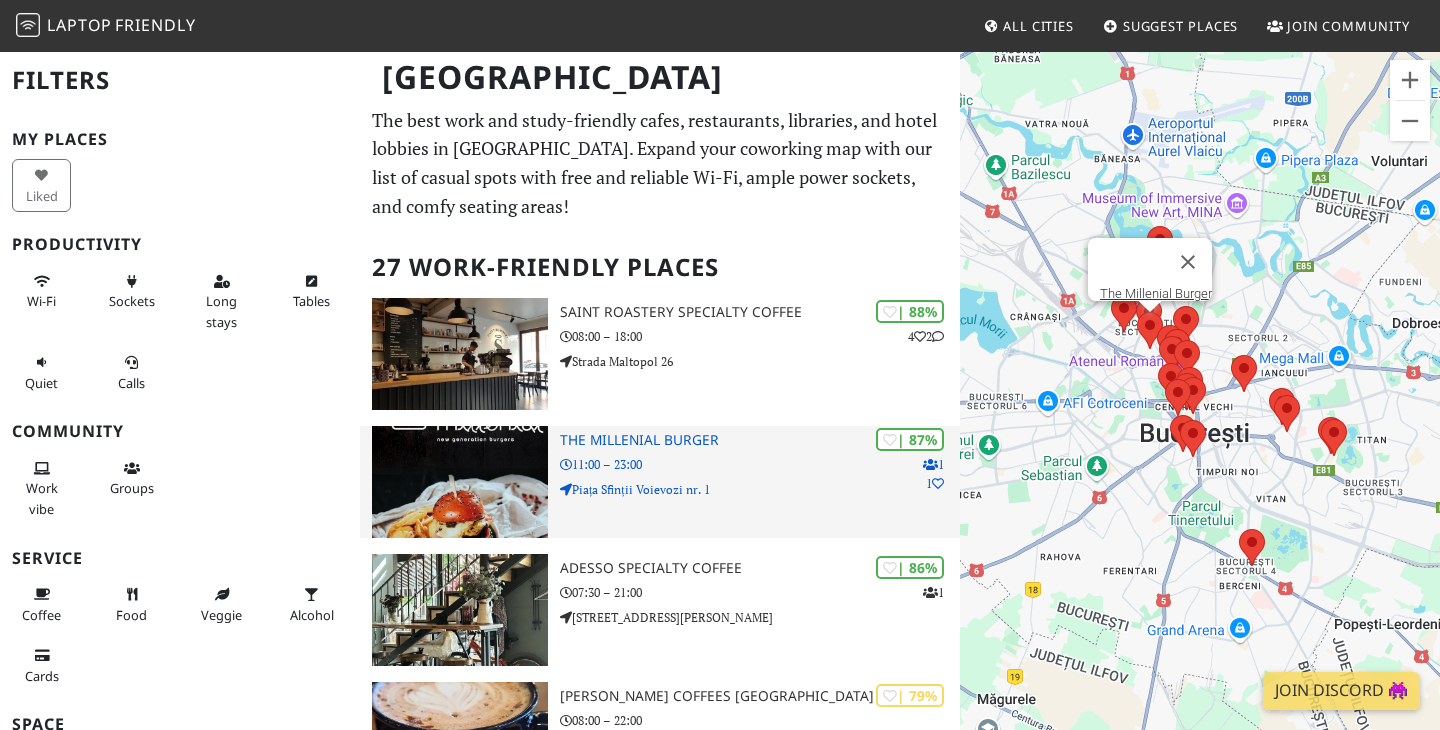click on "The Millenial Burger" at bounding box center (760, 440) 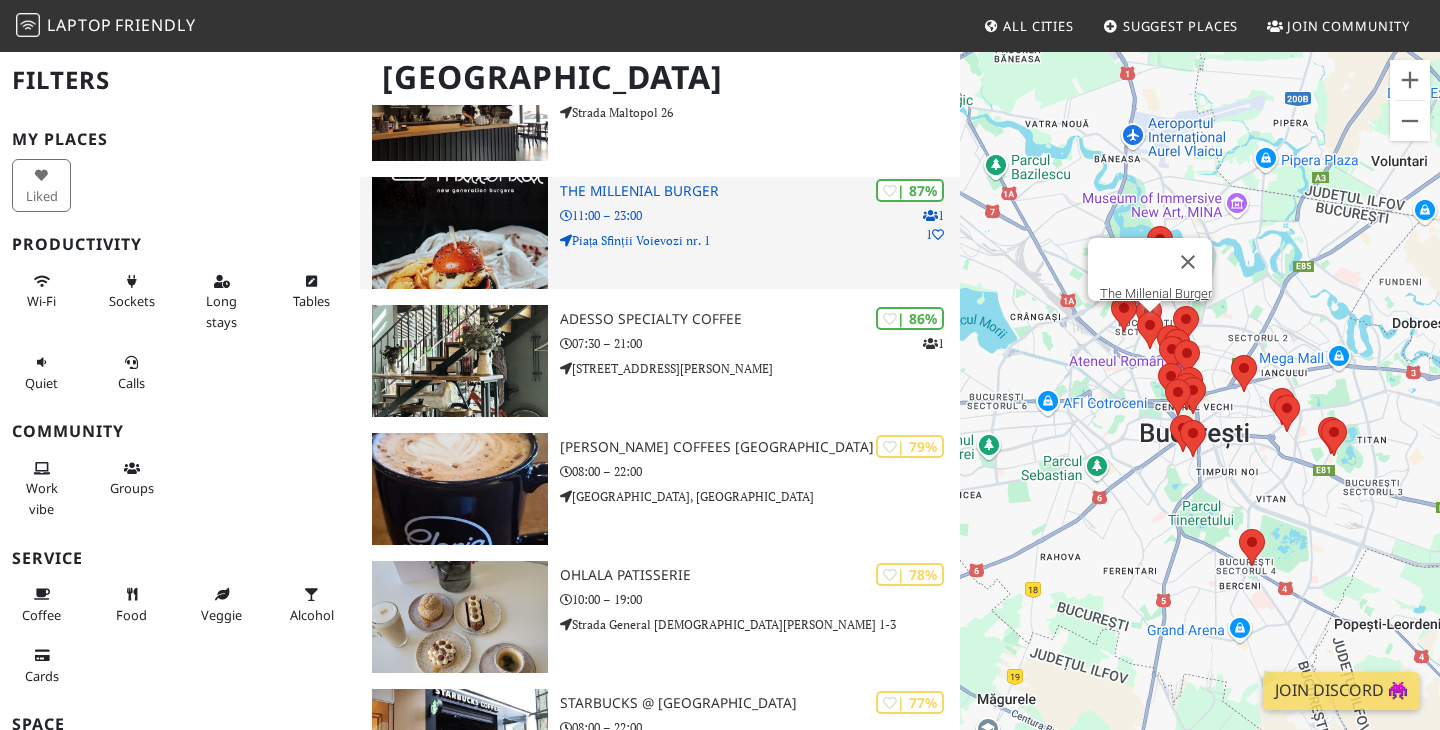 scroll, scrollTop: 308, scrollLeft: 0, axis: vertical 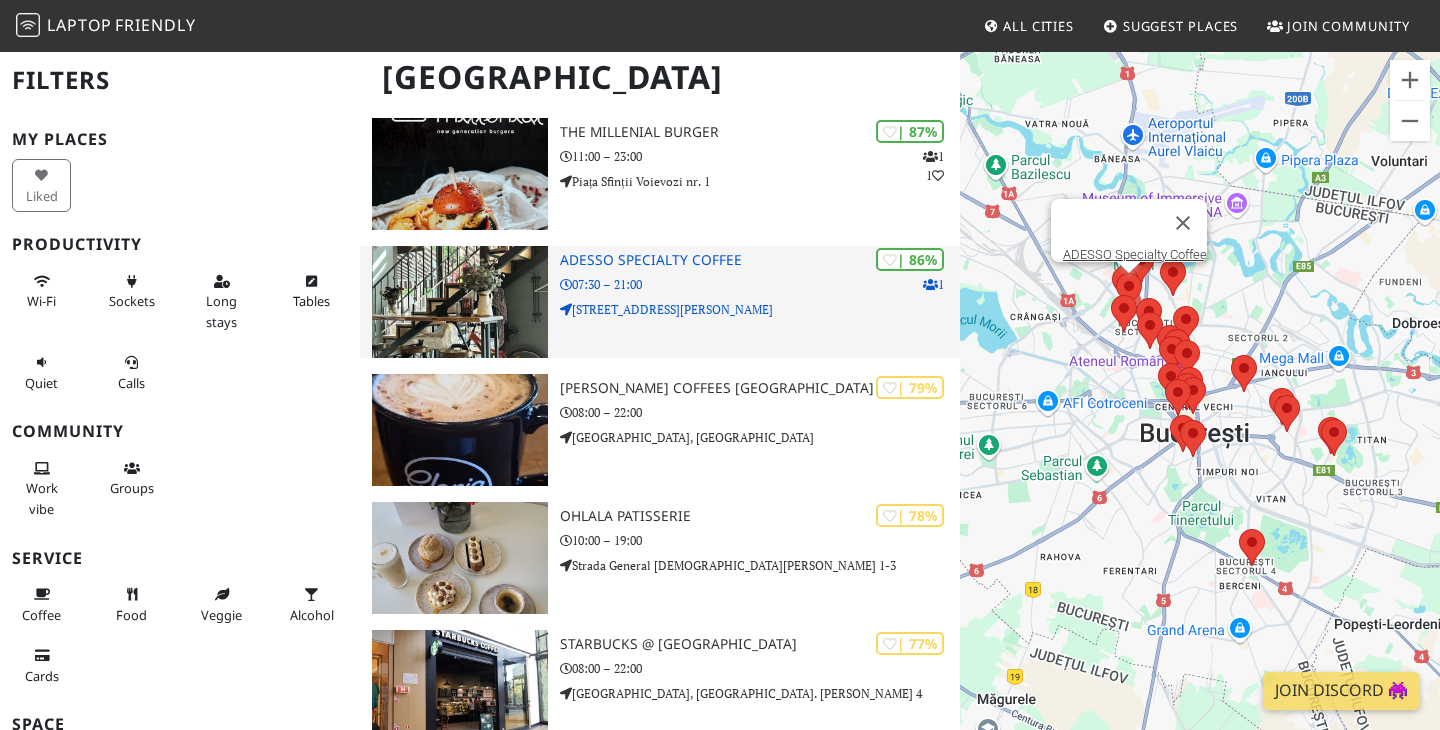 click on "ADESSO Specialty Coffee" at bounding box center [760, 260] 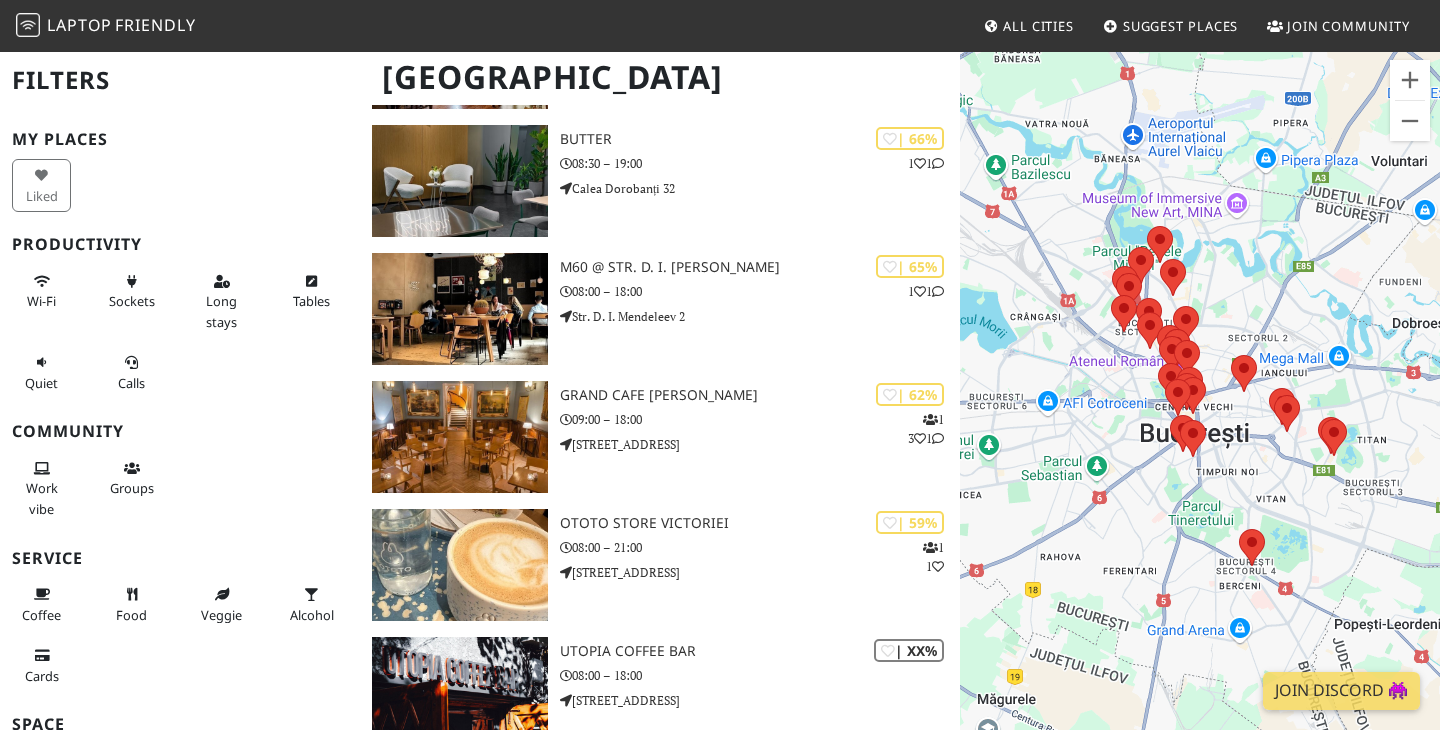 scroll, scrollTop: 2356, scrollLeft: 0, axis: vertical 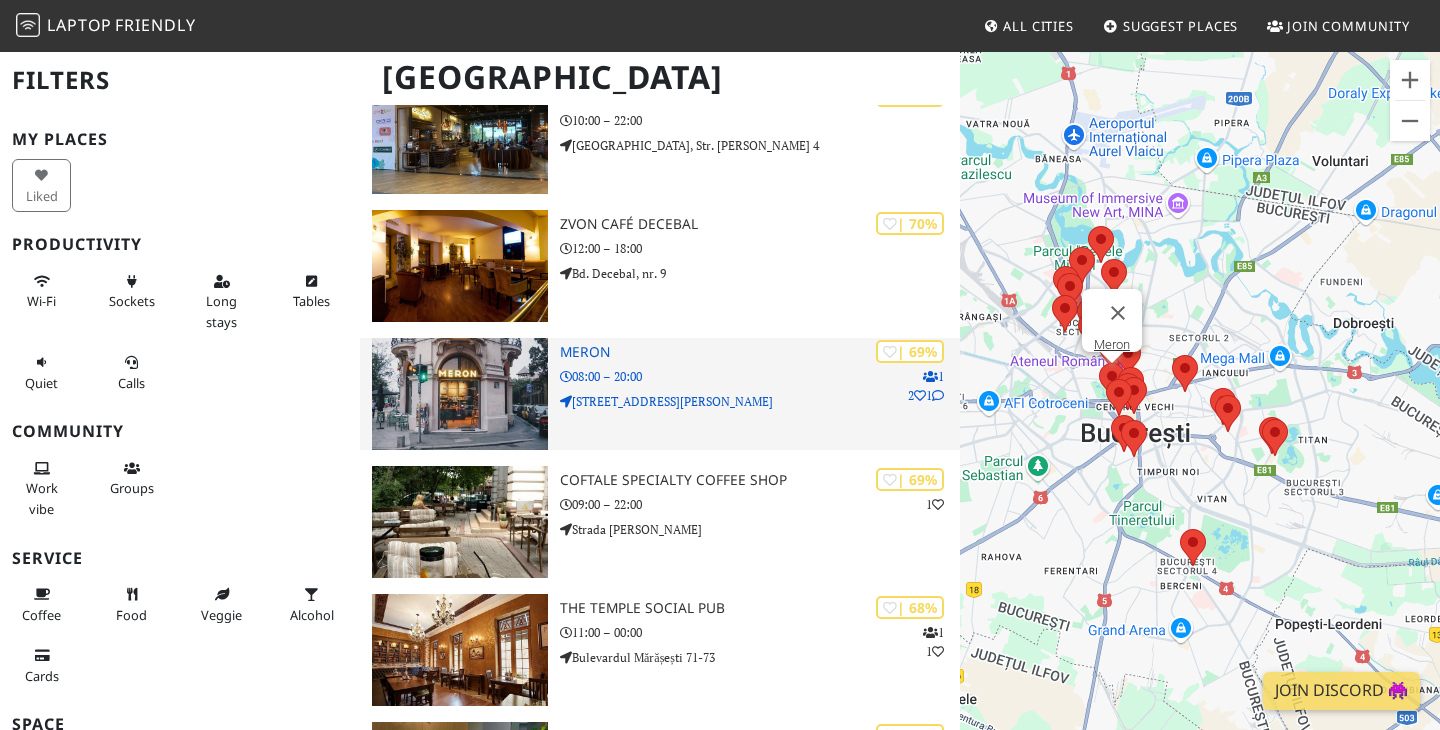 click at bounding box center [460, 394] 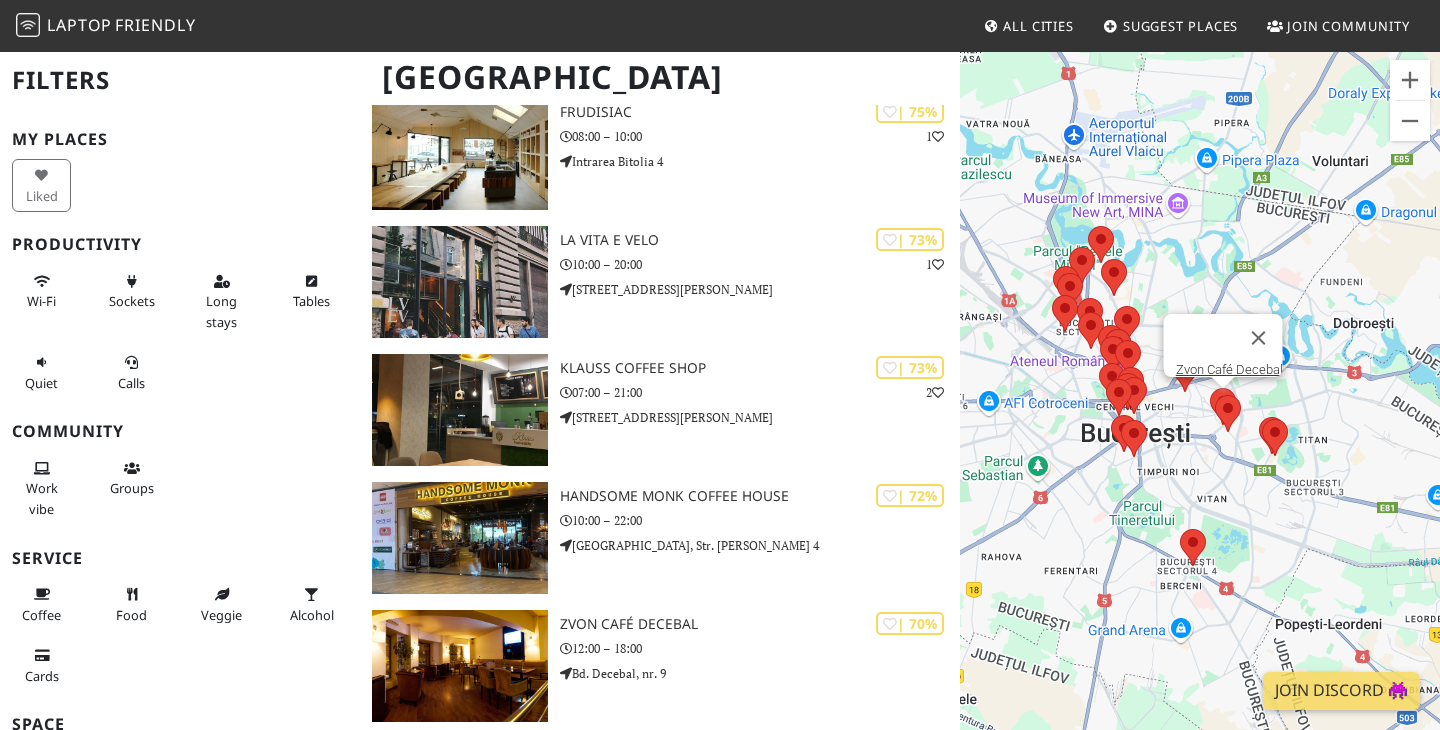 scroll, scrollTop: 1338, scrollLeft: 0, axis: vertical 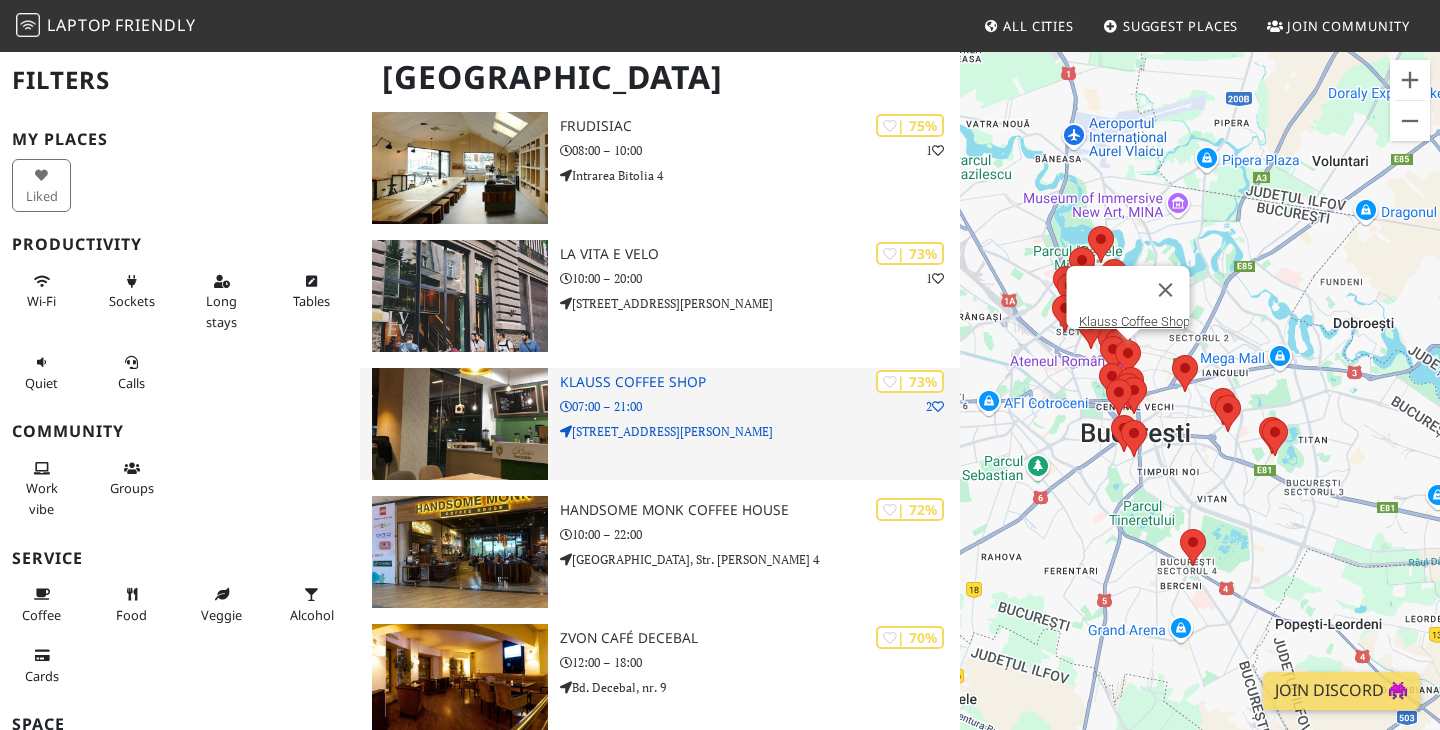 click at bounding box center [460, 424] 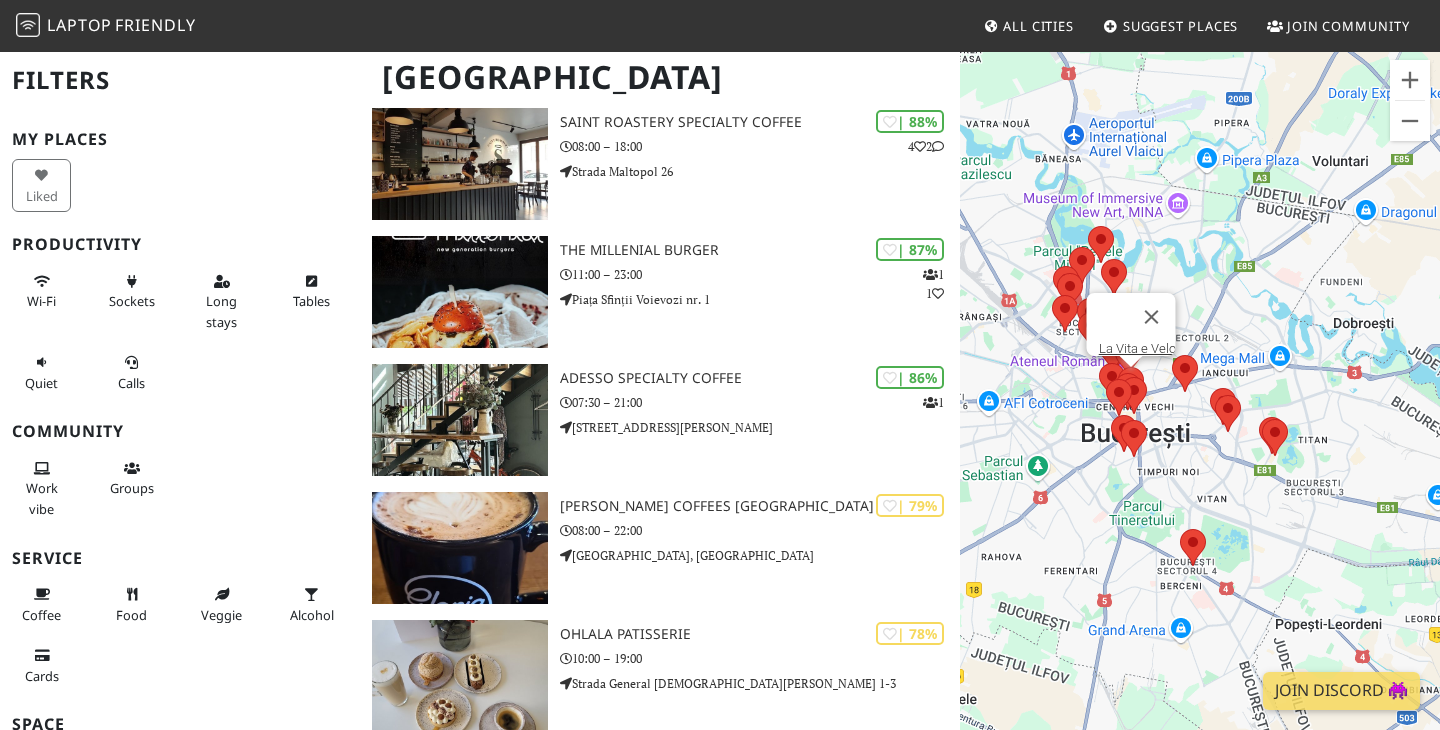 scroll, scrollTop: 0, scrollLeft: 0, axis: both 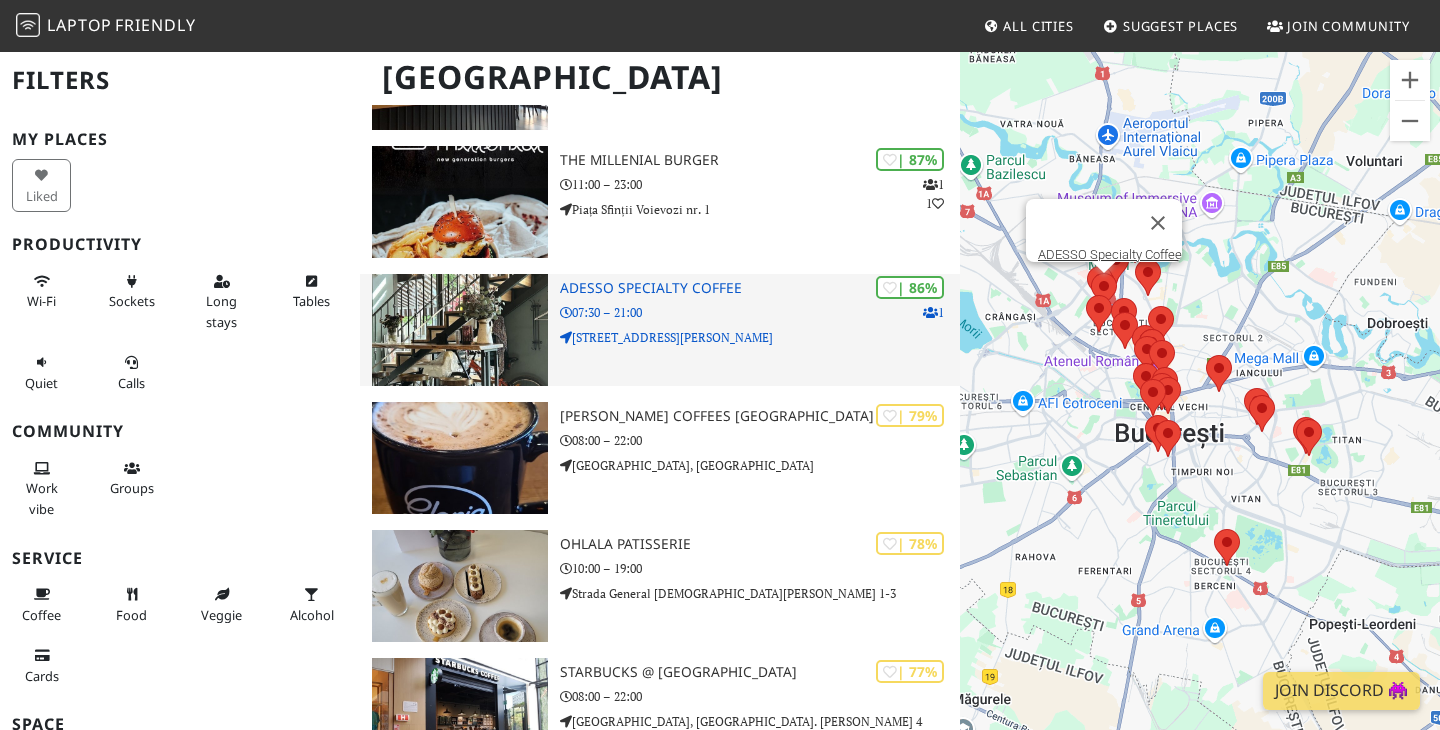 click on "ADESSO Specialty Coffee" at bounding box center [760, 288] 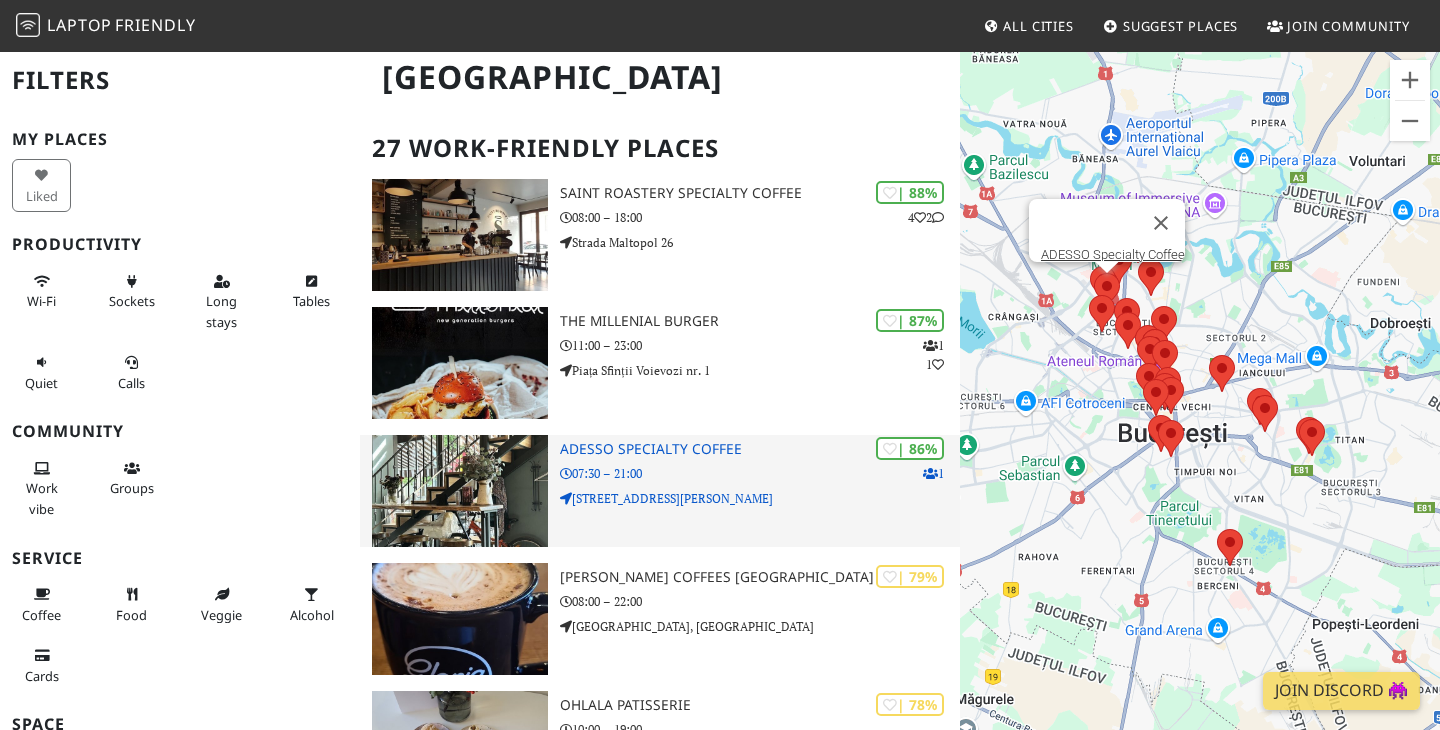 scroll, scrollTop: 0, scrollLeft: 0, axis: both 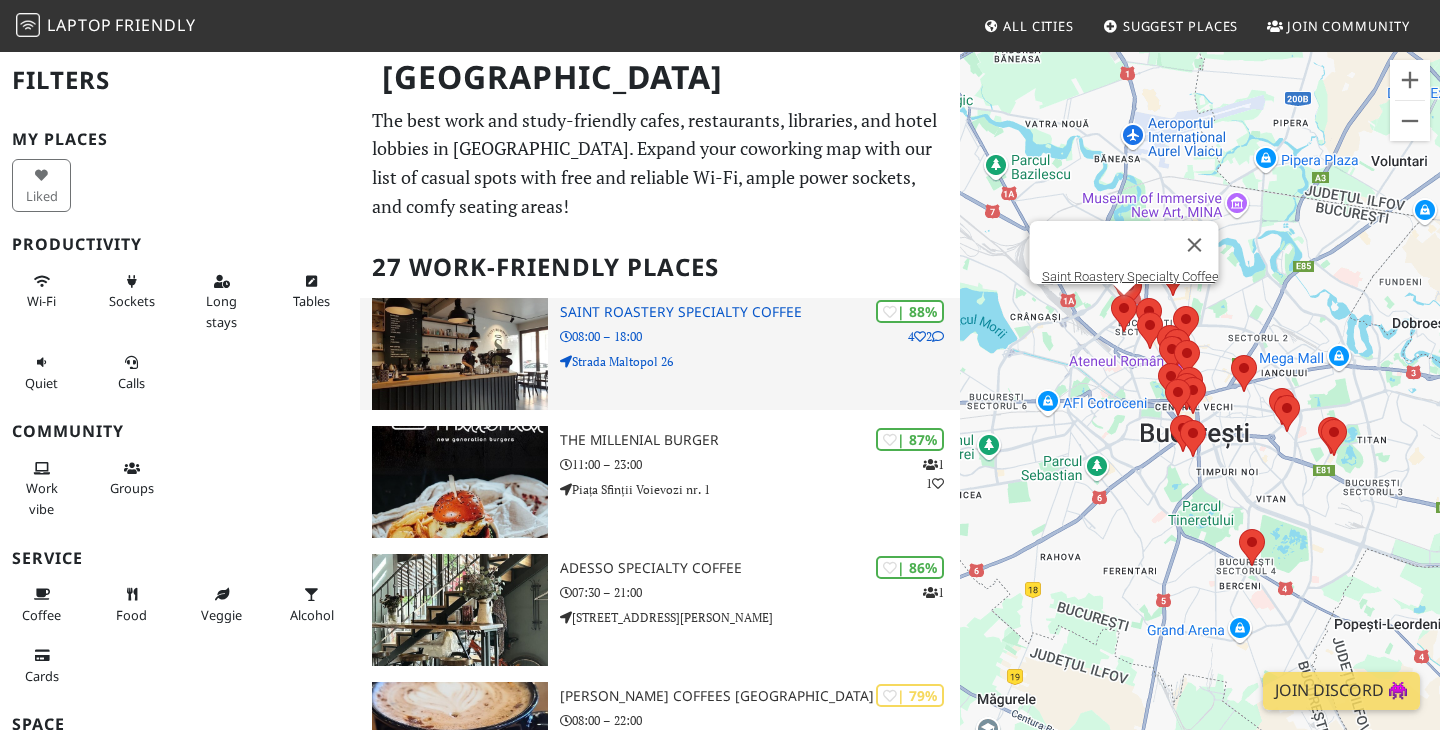 click on "Saint Roastery Specialty Coffee" at bounding box center [760, 312] 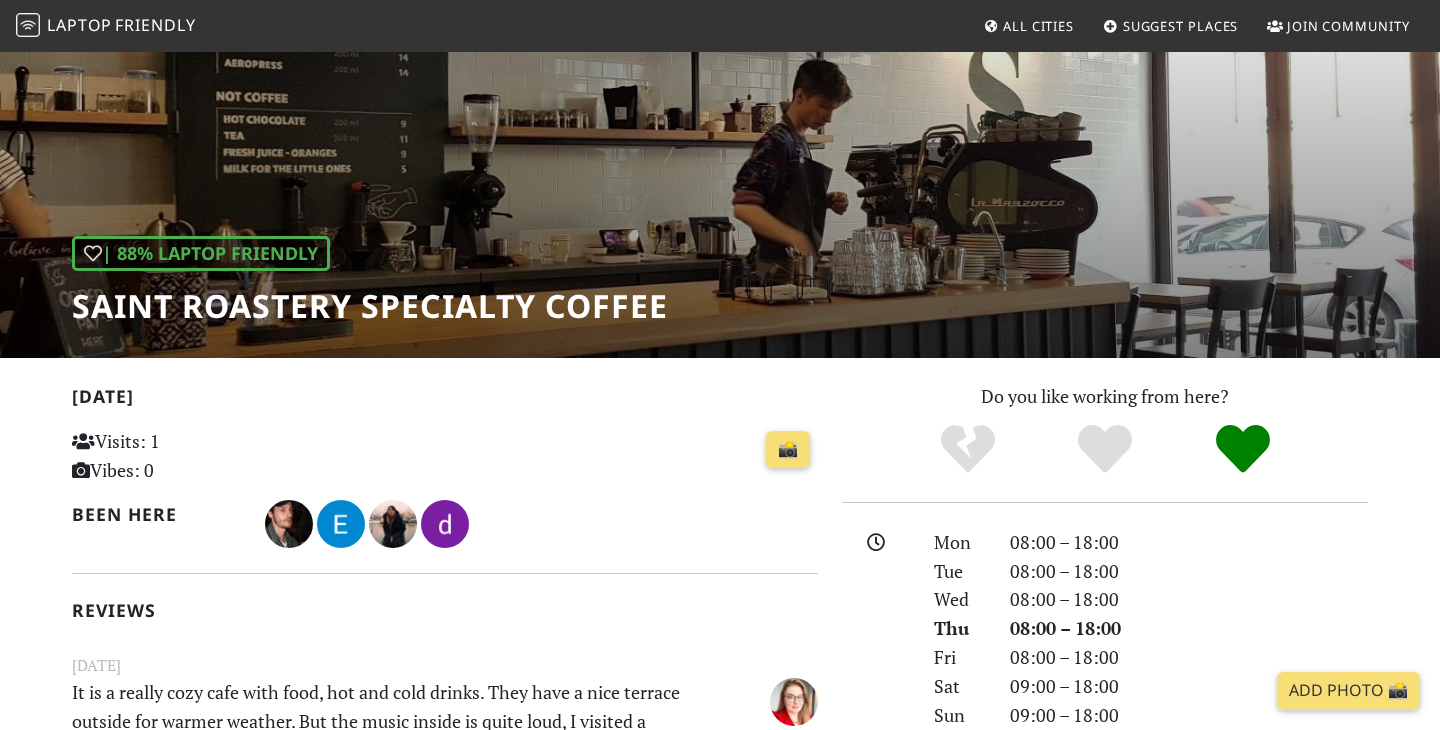 scroll, scrollTop: 0, scrollLeft: 0, axis: both 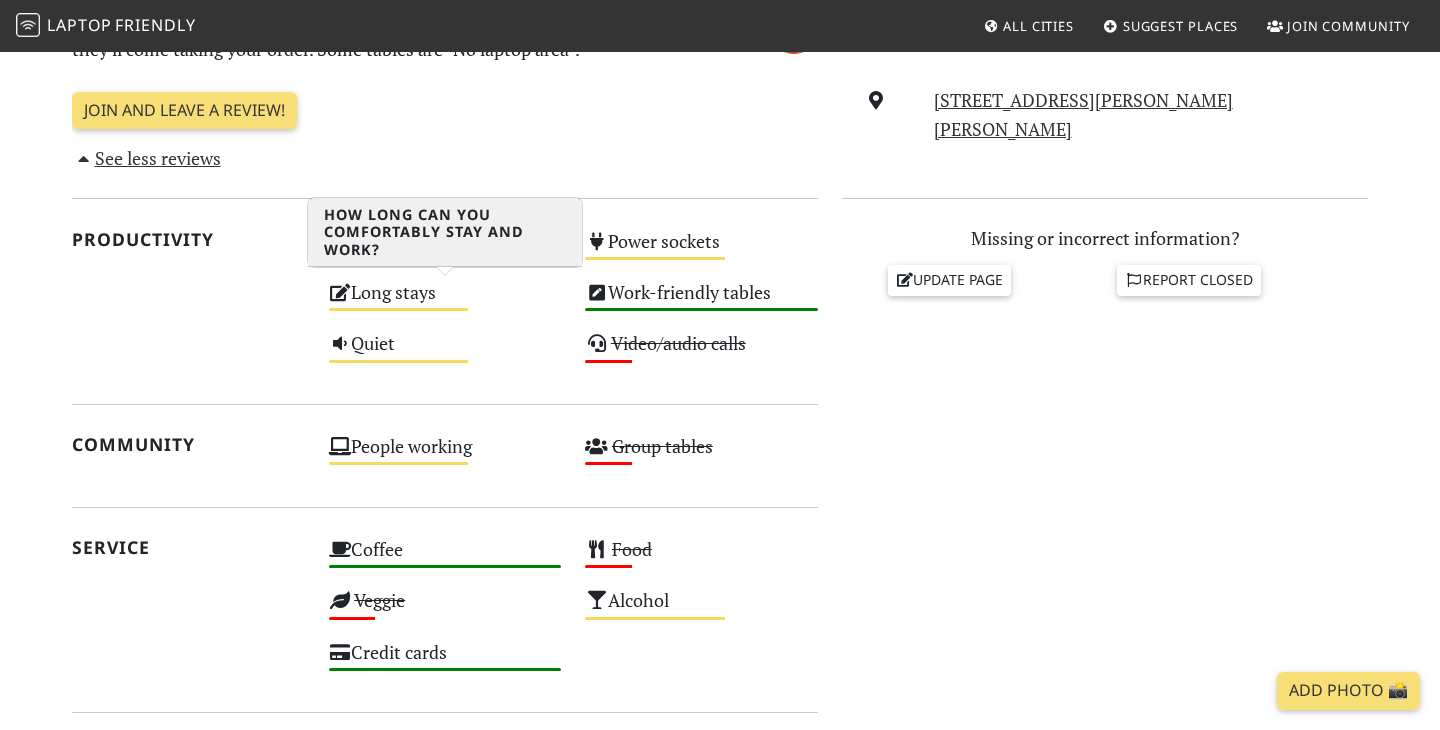 click on "Long stays
Medium" at bounding box center [445, 301] 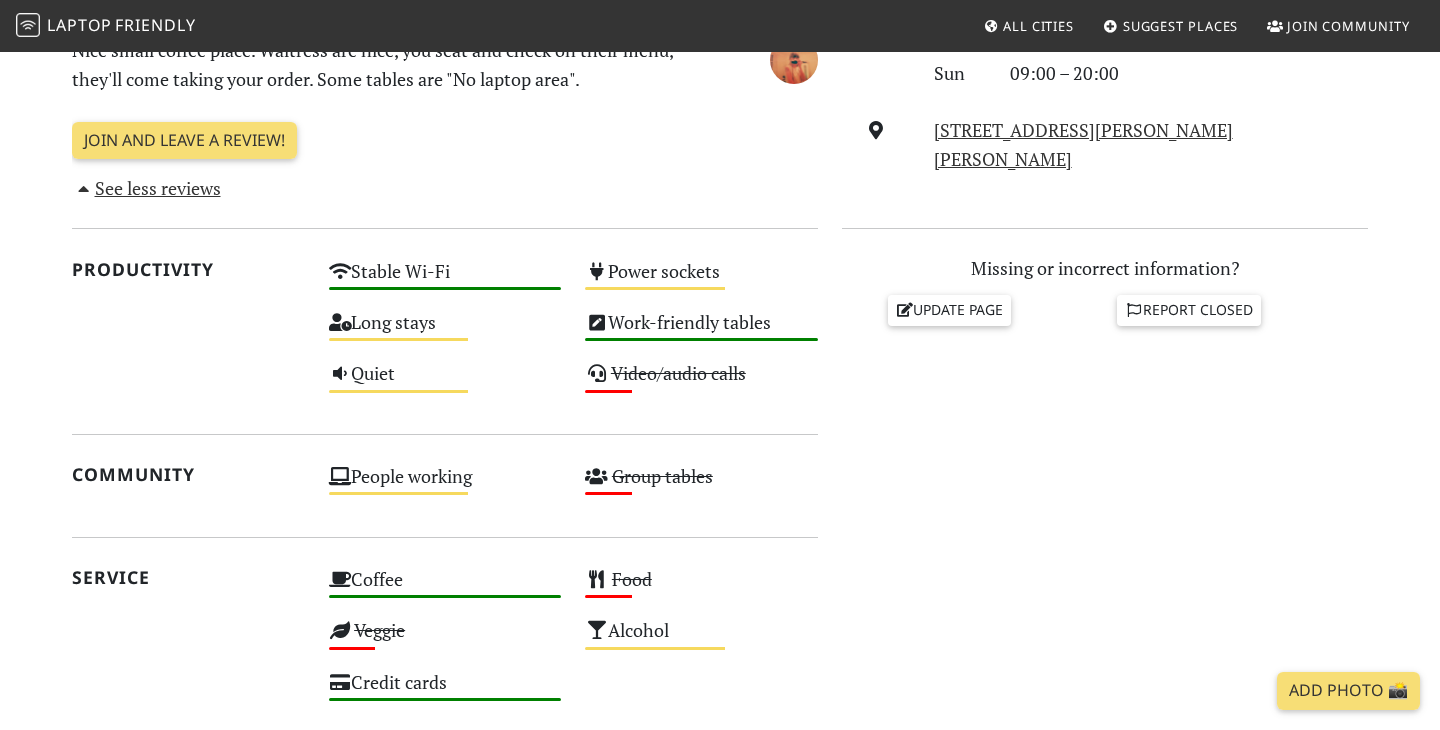 scroll, scrollTop: 0, scrollLeft: 0, axis: both 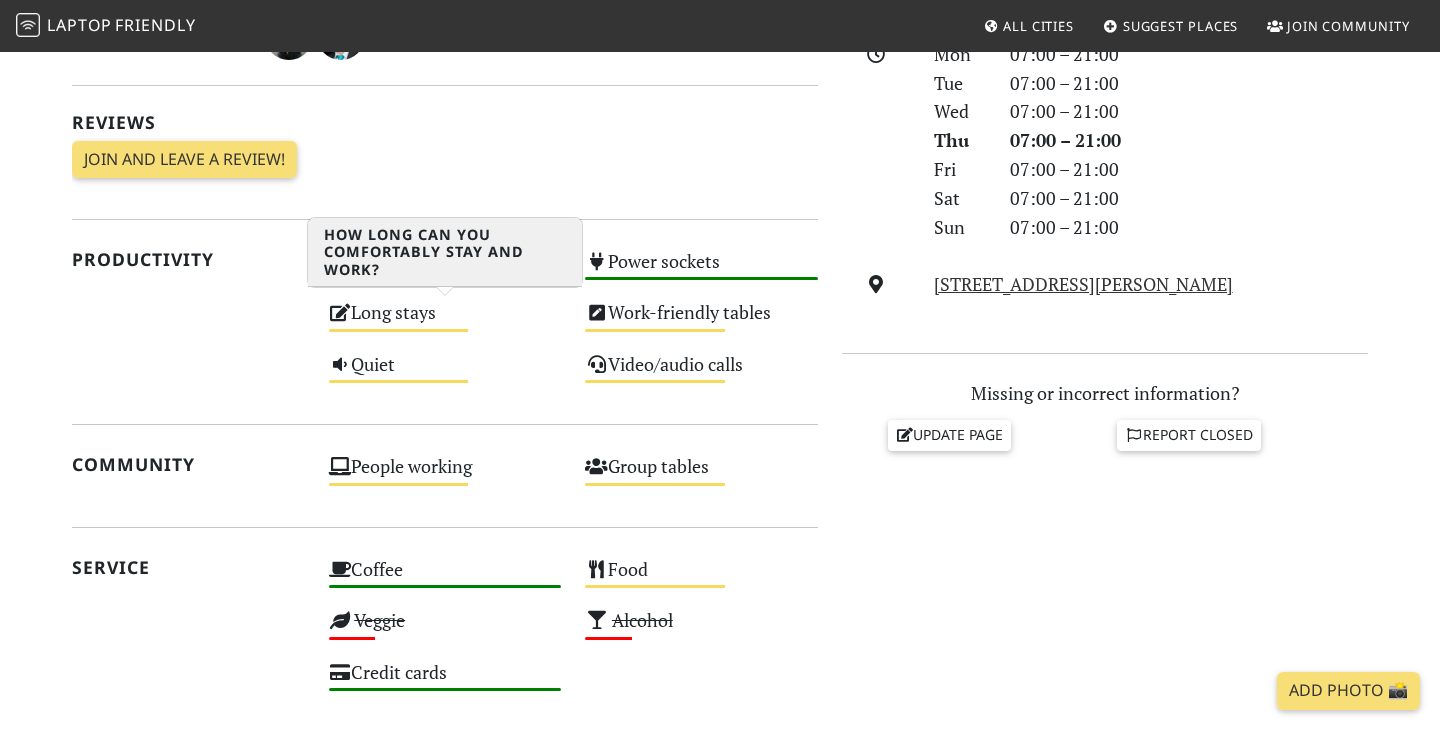 click on "Long stays
Medium" at bounding box center (445, 321) 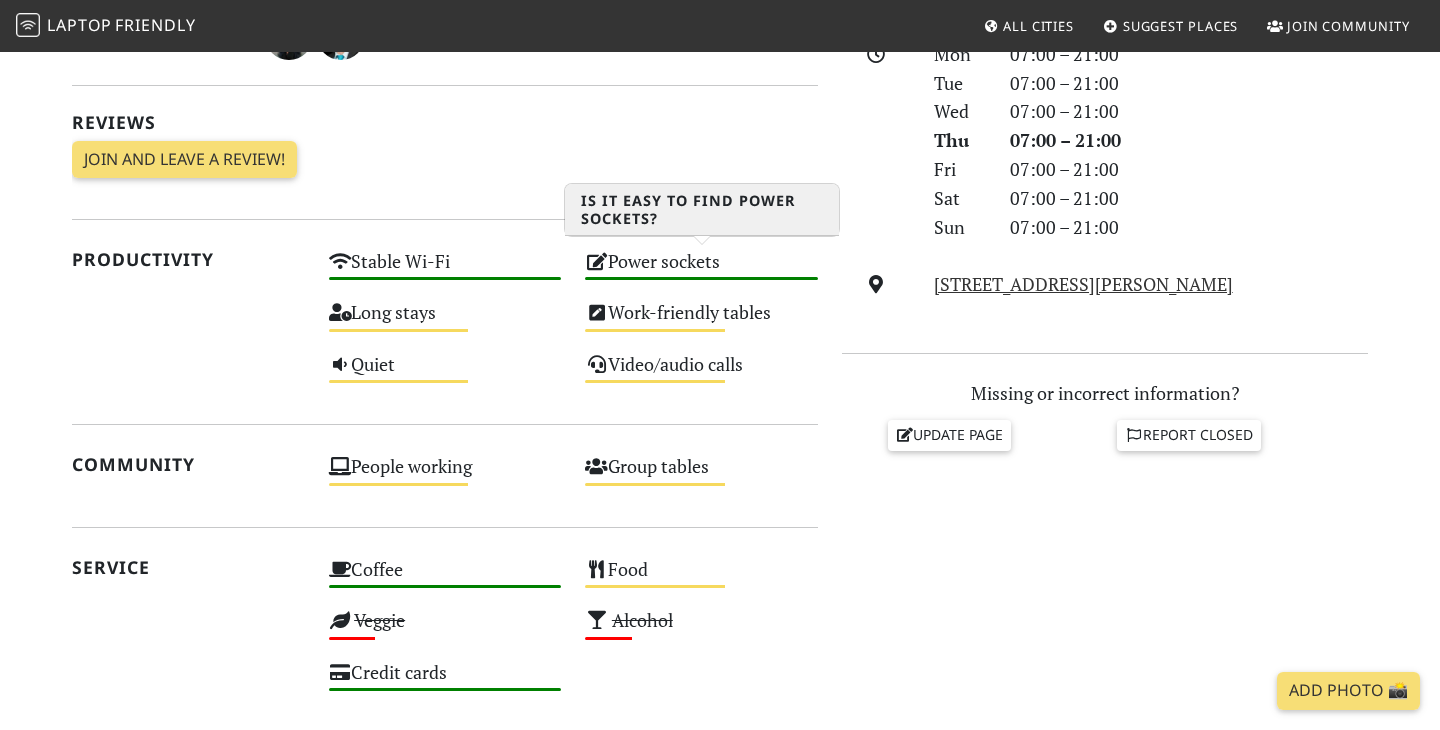click on "Power sockets
High" at bounding box center (701, 270) 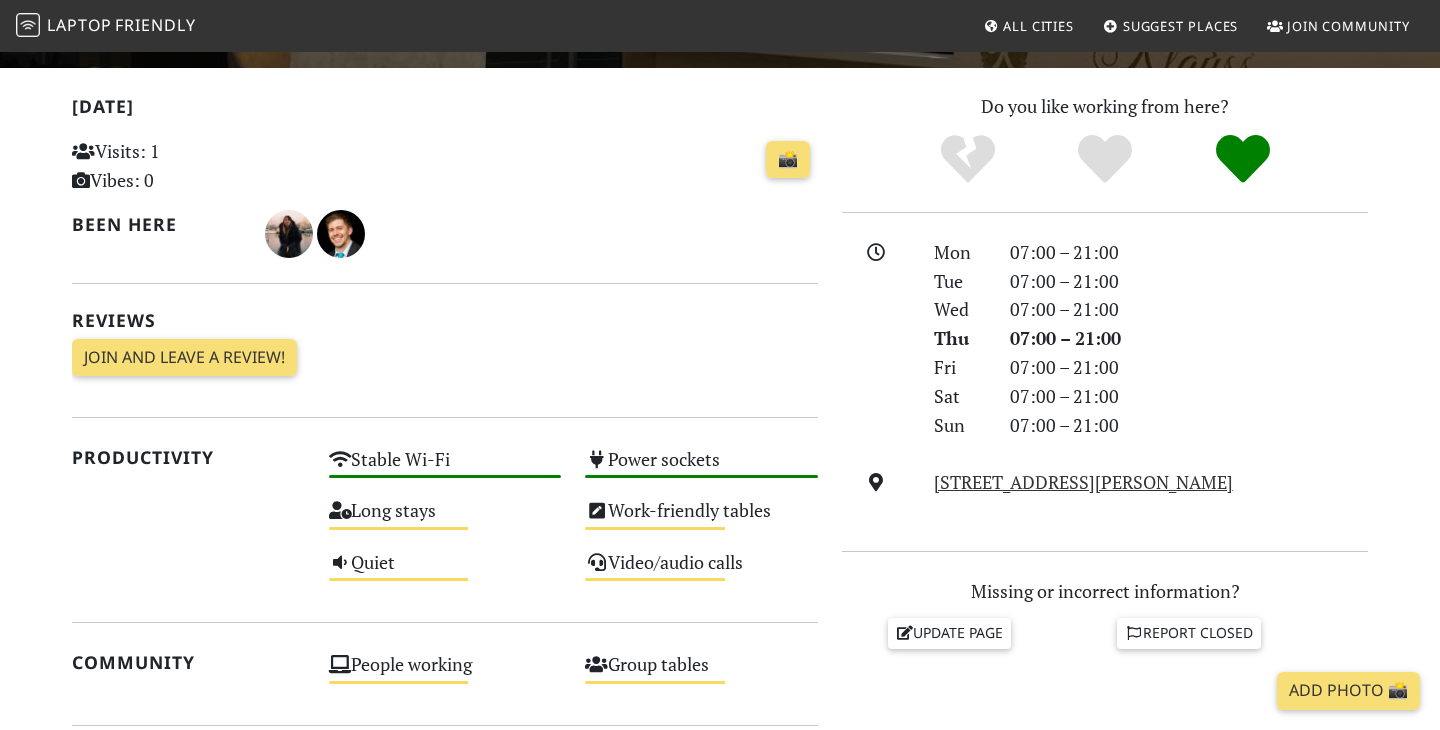 scroll, scrollTop: 0, scrollLeft: 0, axis: both 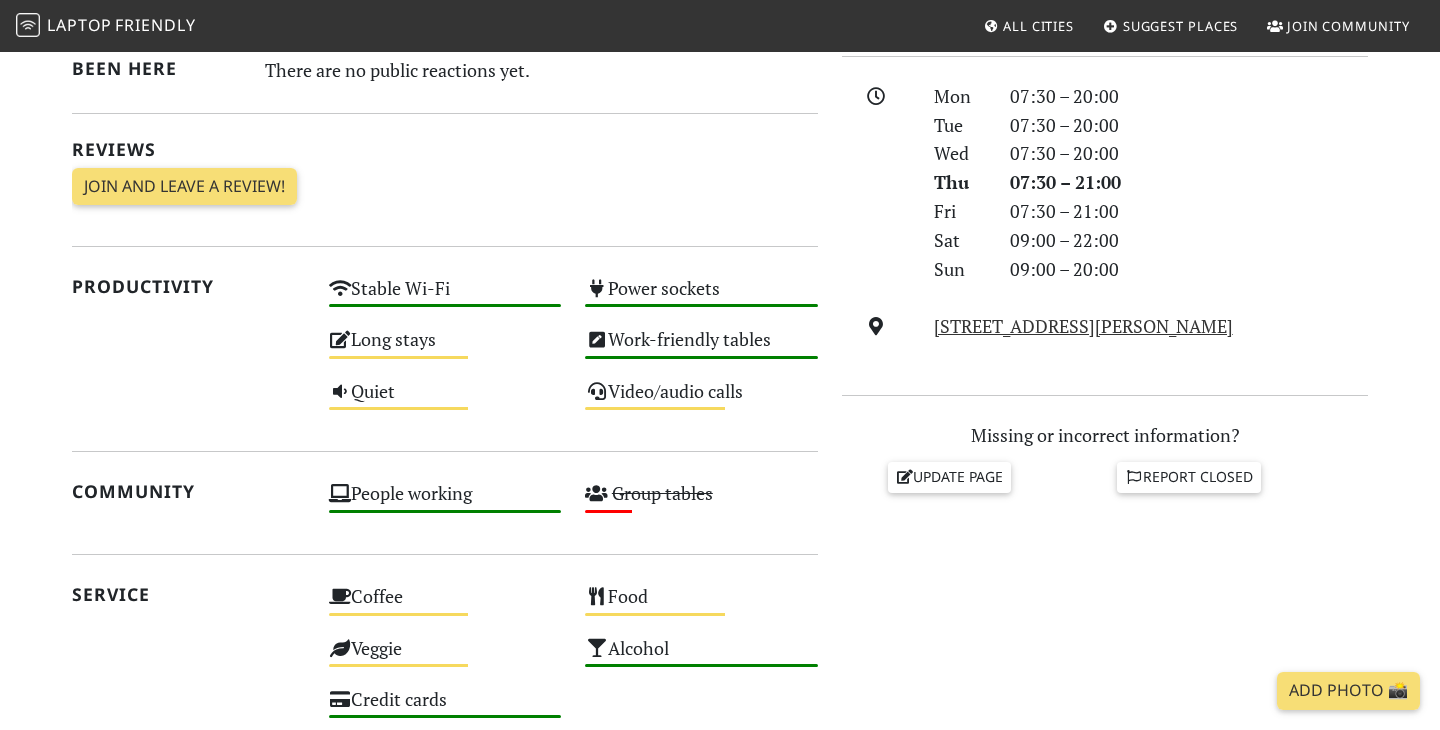 click on "Long stays
Medium" at bounding box center [445, 348] 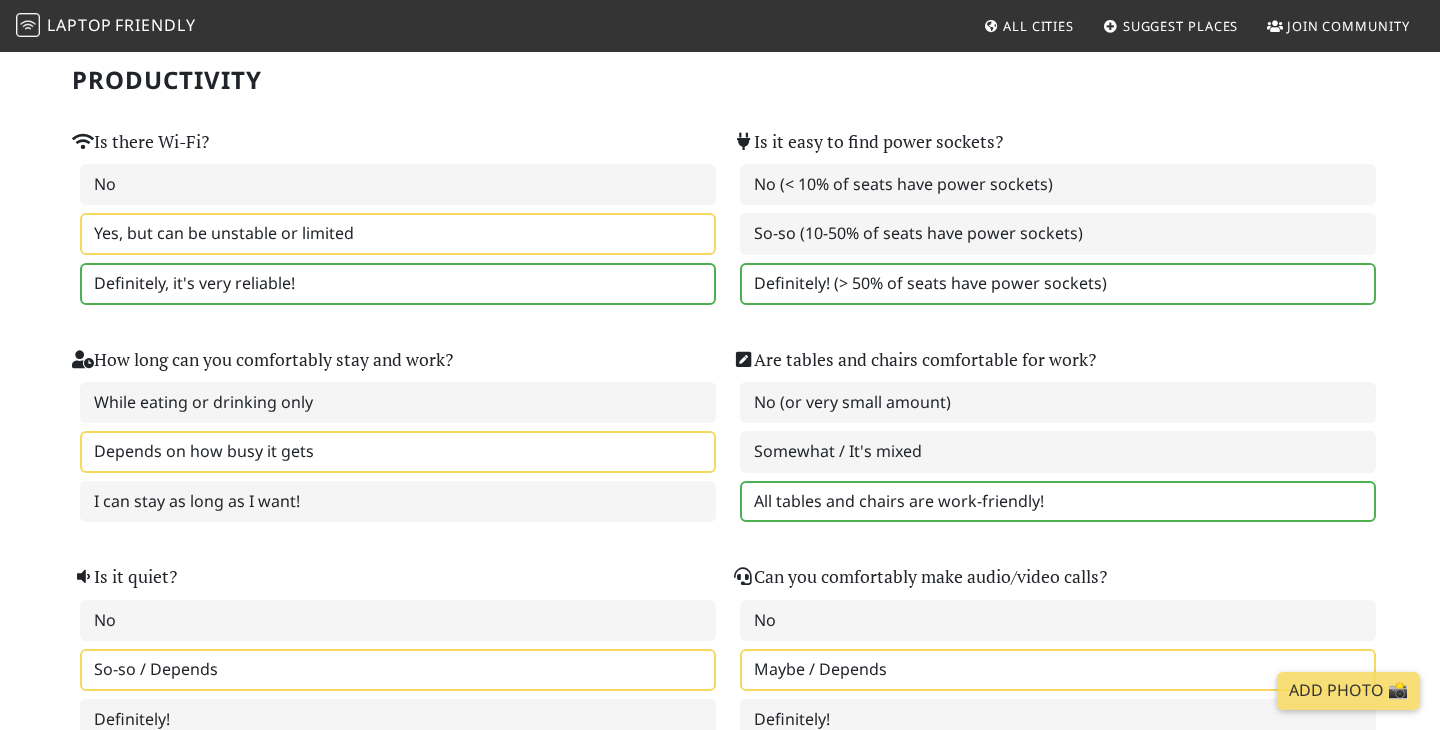 scroll, scrollTop: 187, scrollLeft: 0, axis: vertical 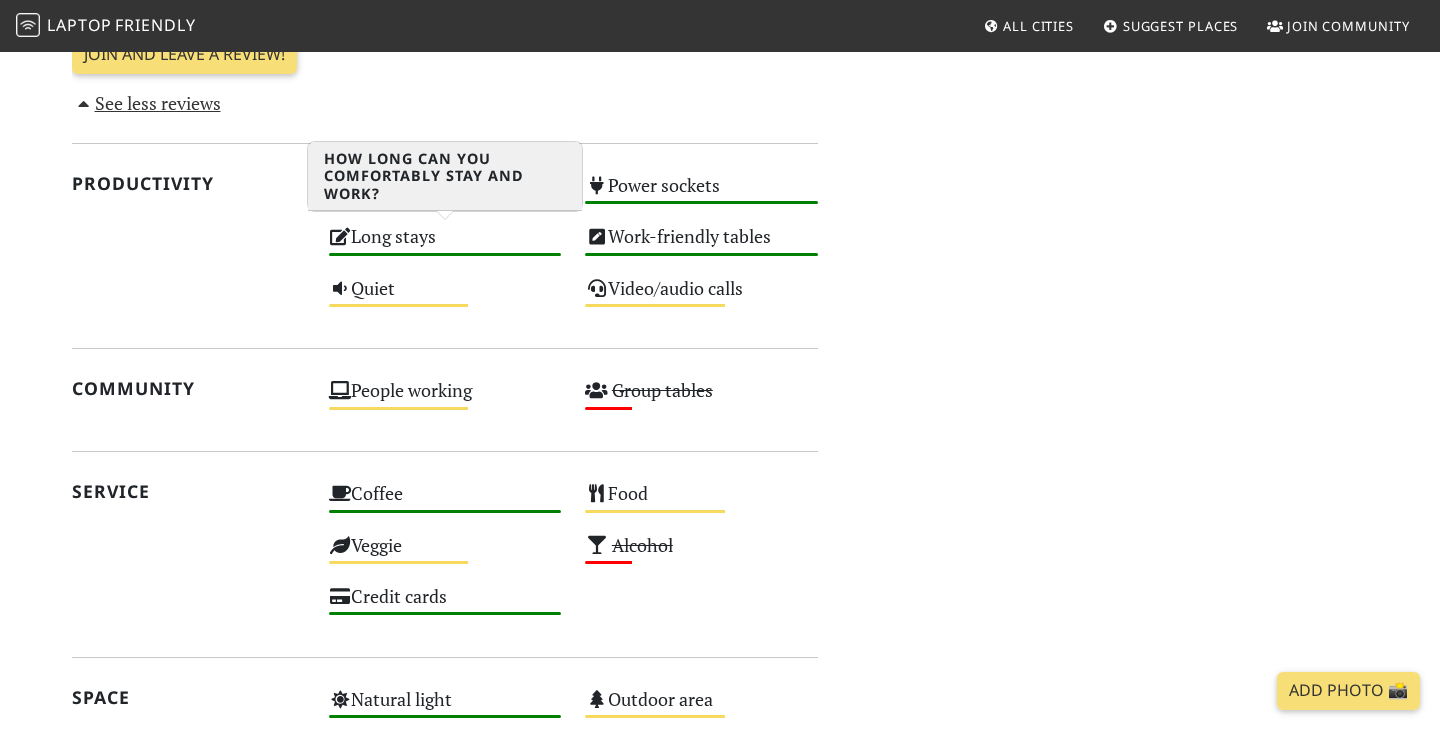 click on "Long stays
High" at bounding box center [445, 245] 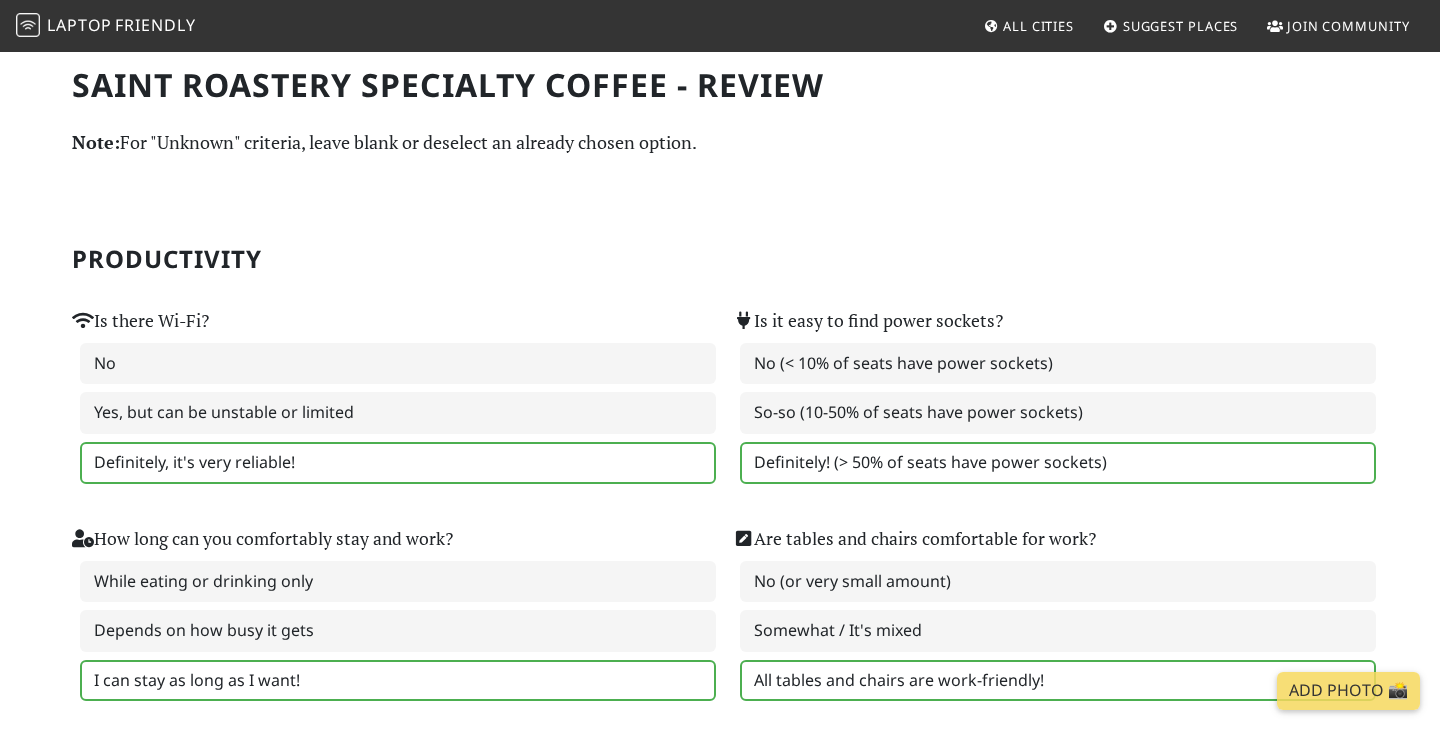 scroll, scrollTop: 0, scrollLeft: 0, axis: both 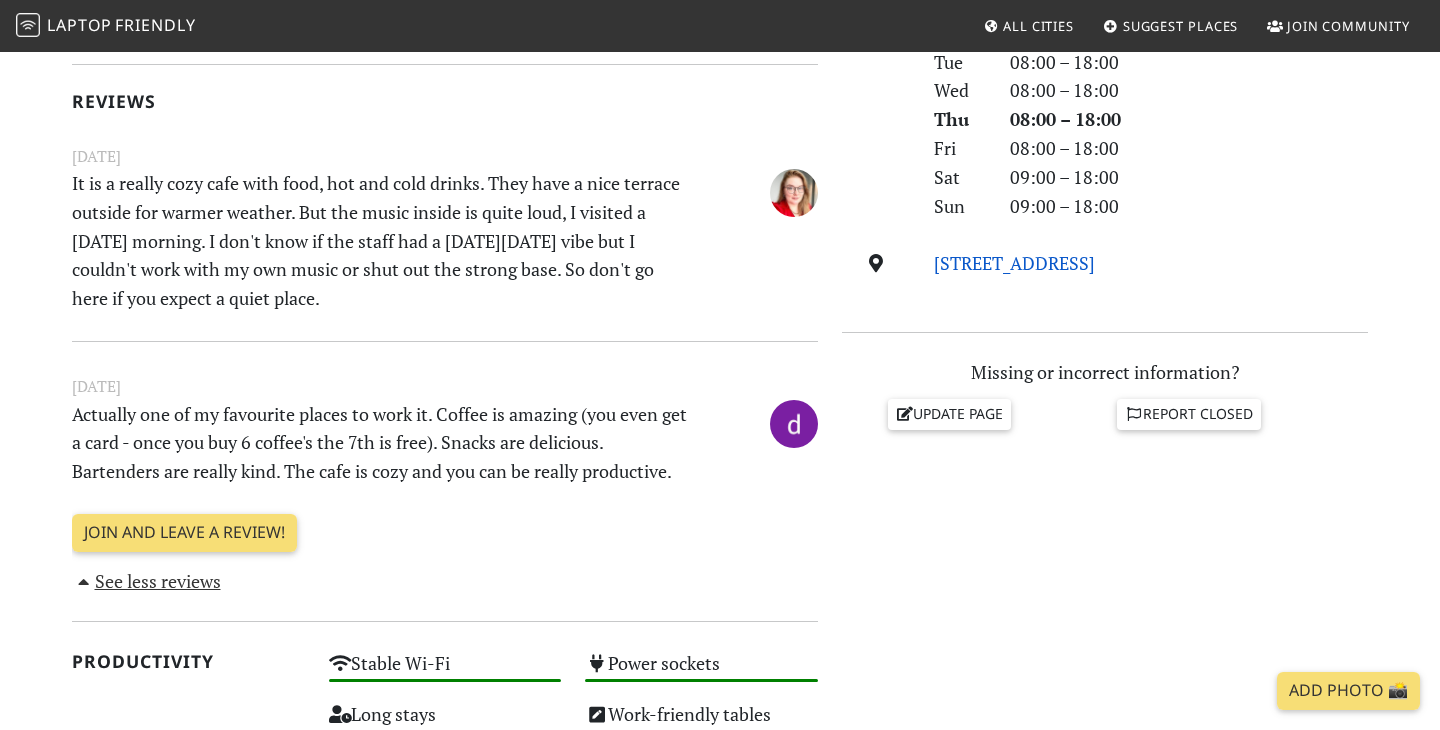 click on "[STREET_ADDRESS]" at bounding box center (1014, 263) 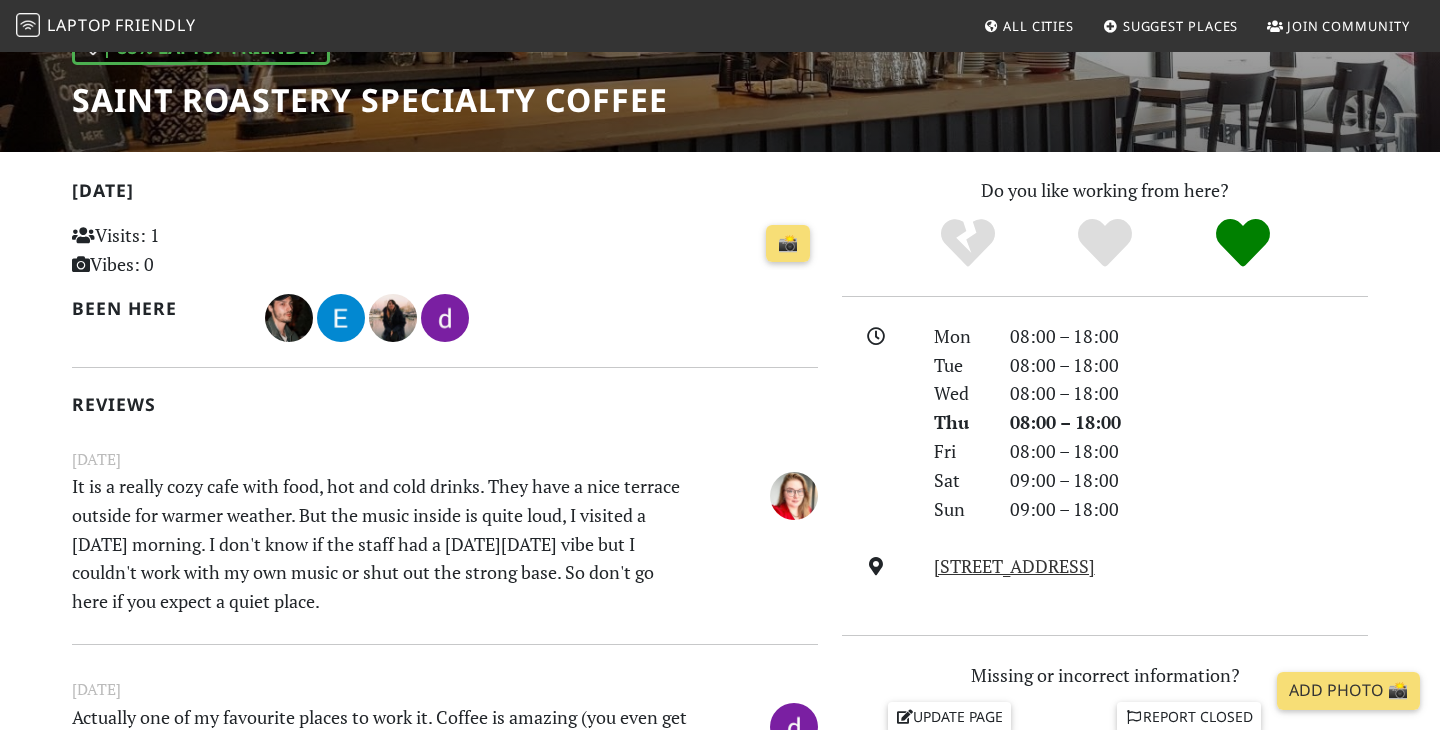scroll, scrollTop: 0, scrollLeft: 0, axis: both 